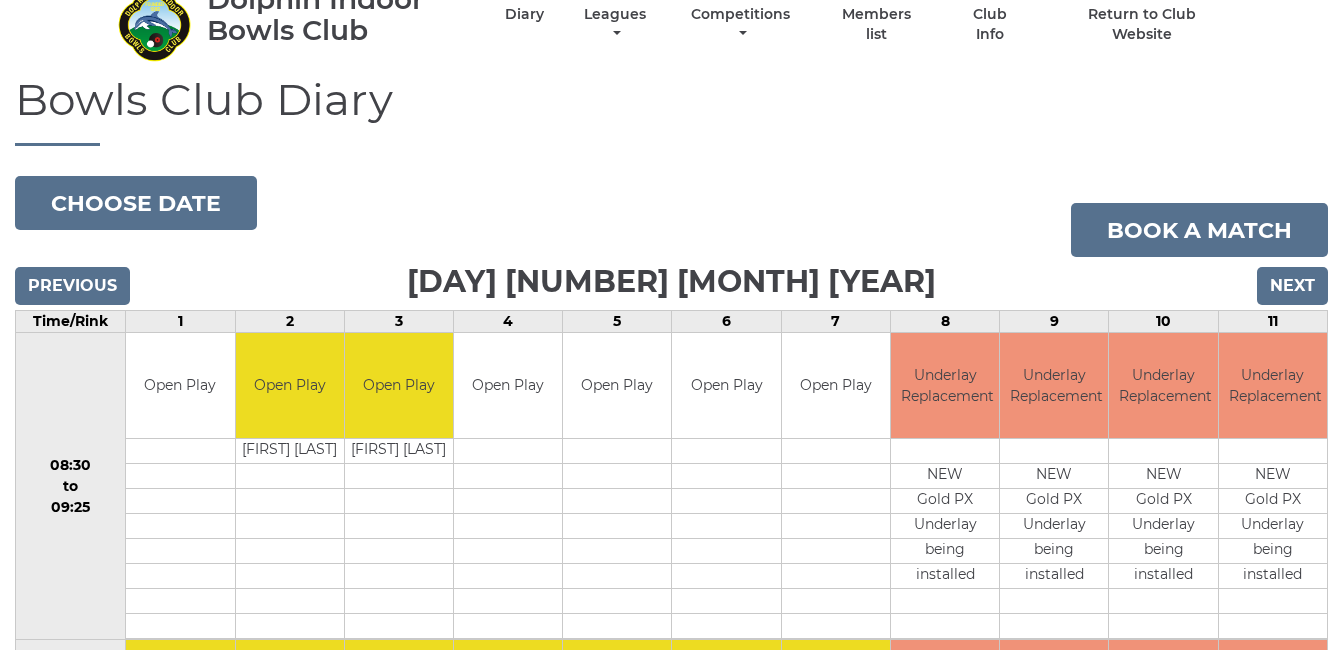 scroll, scrollTop: 0, scrollLeft: 0, axis: both 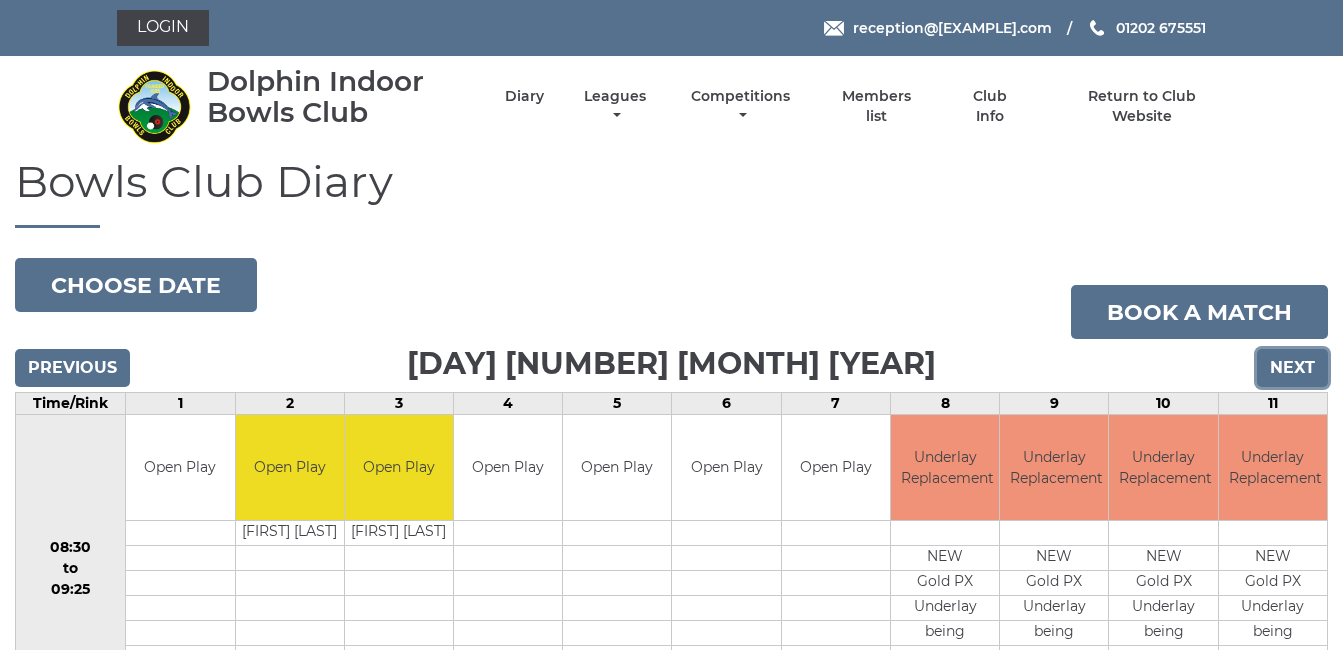 click on "Next" at bounding box center (1292, 368) 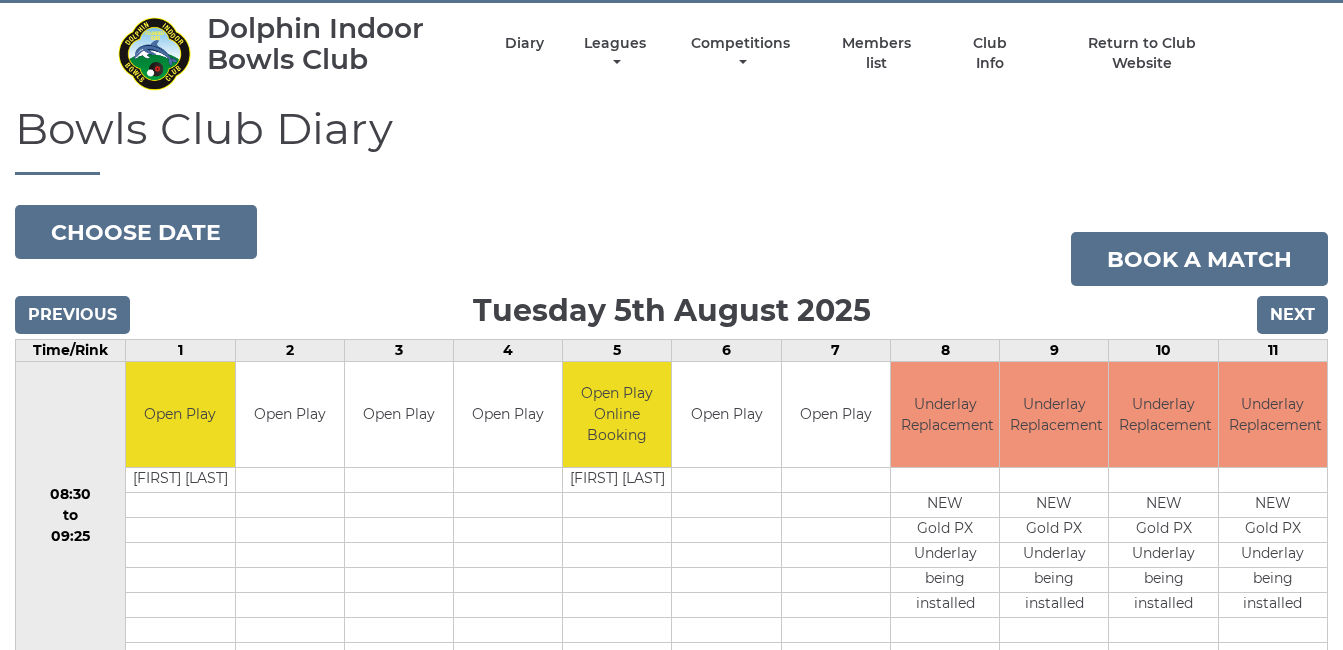 scroll, scrollTop: 0, scrollLeft: 0, axis: both 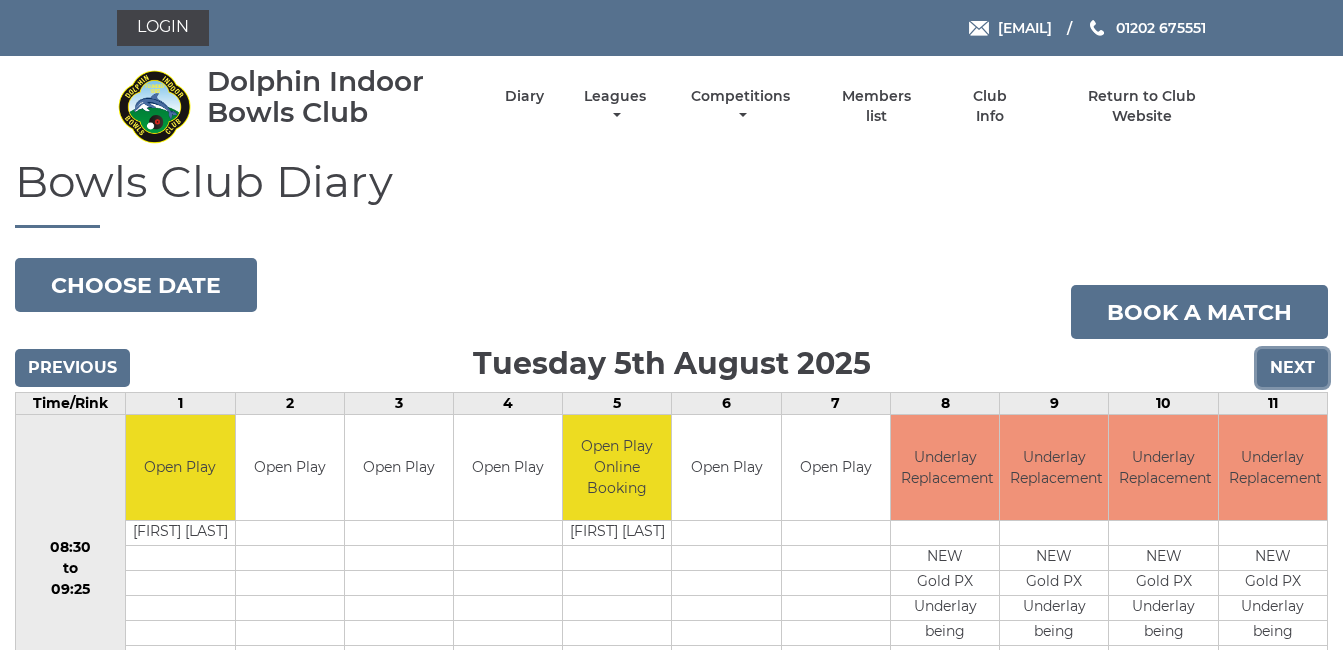 click on "Next" at bounding box center [1292, 368] 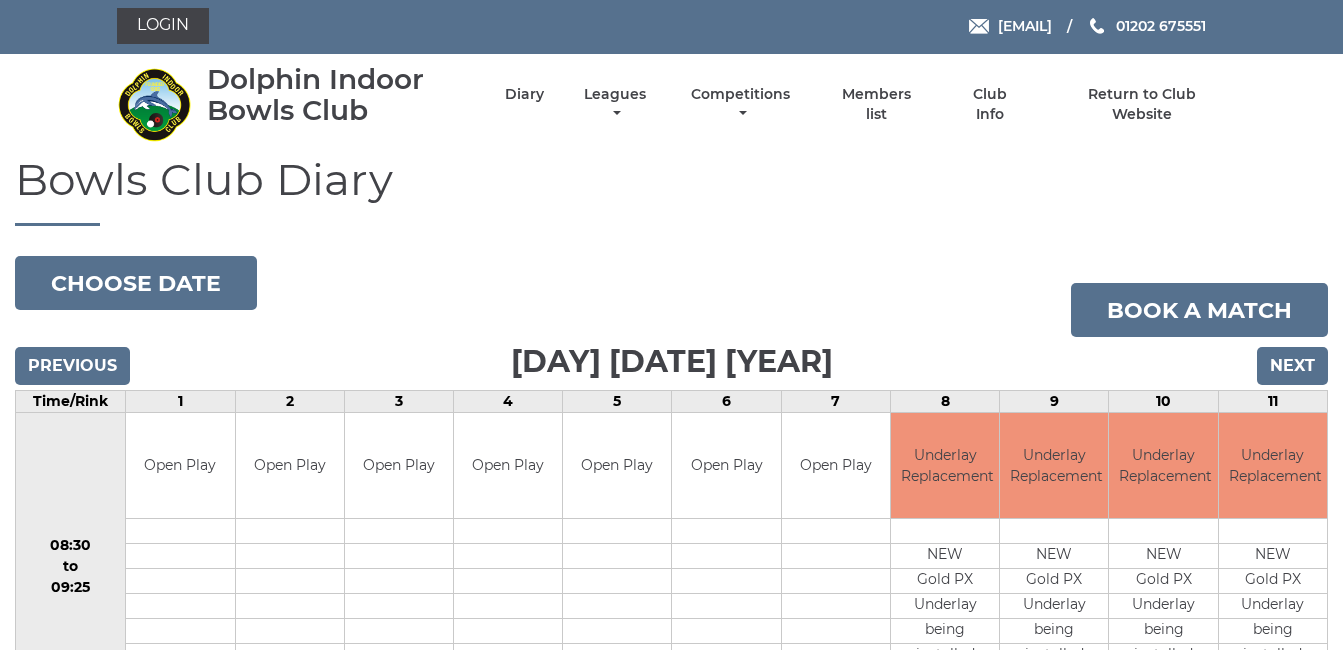 scroll, scrollTop: 0, scrollLeft: 0, axis: both 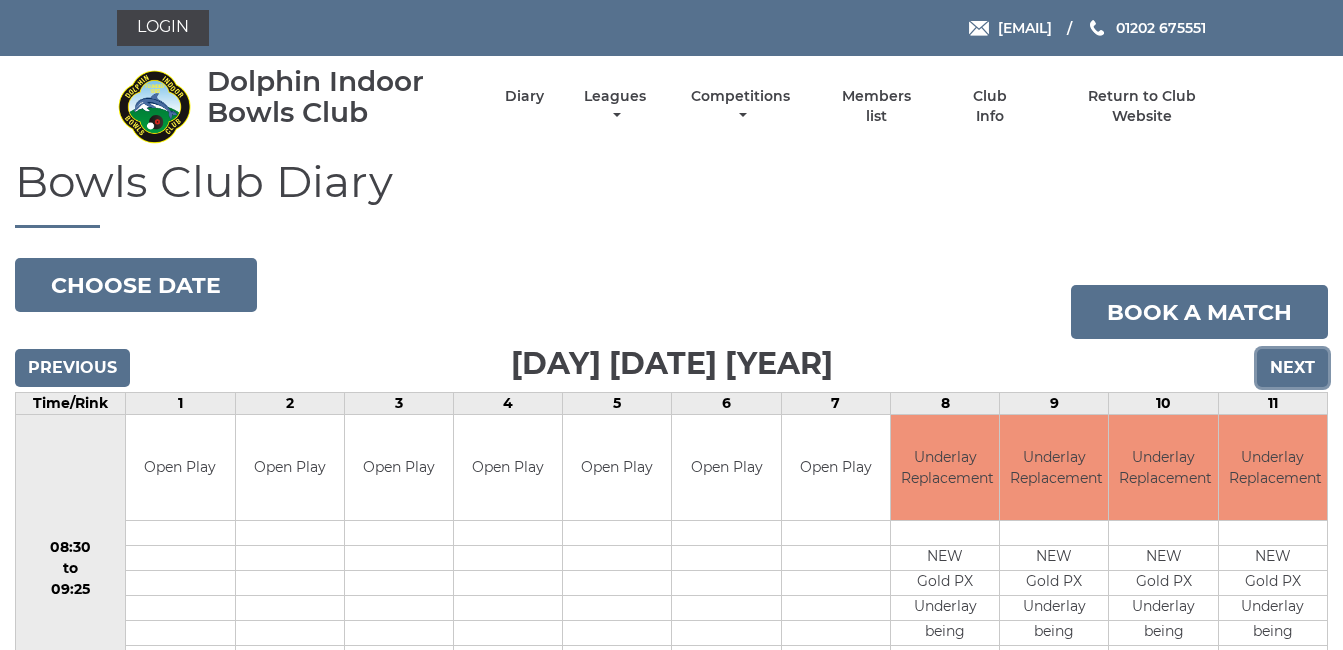 click on "Next" at bounding box center [1292, 368] 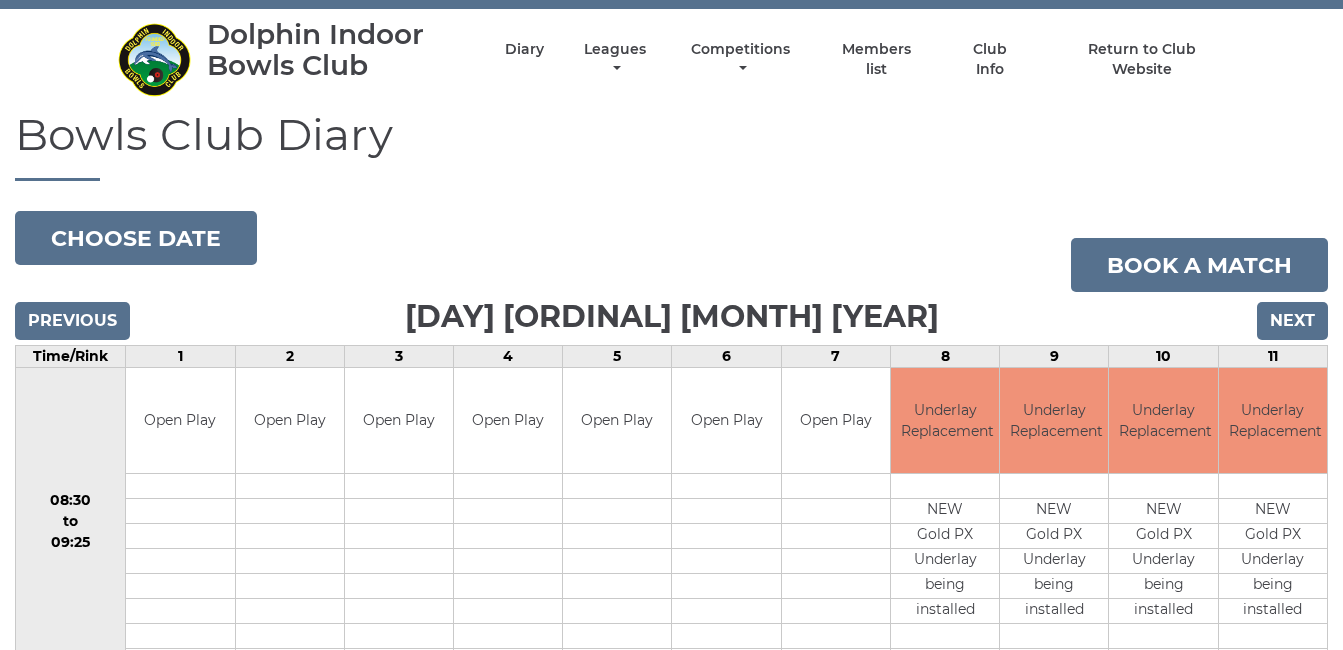scroll, scrollTop: 0, scrollLeft: 0, axis: both 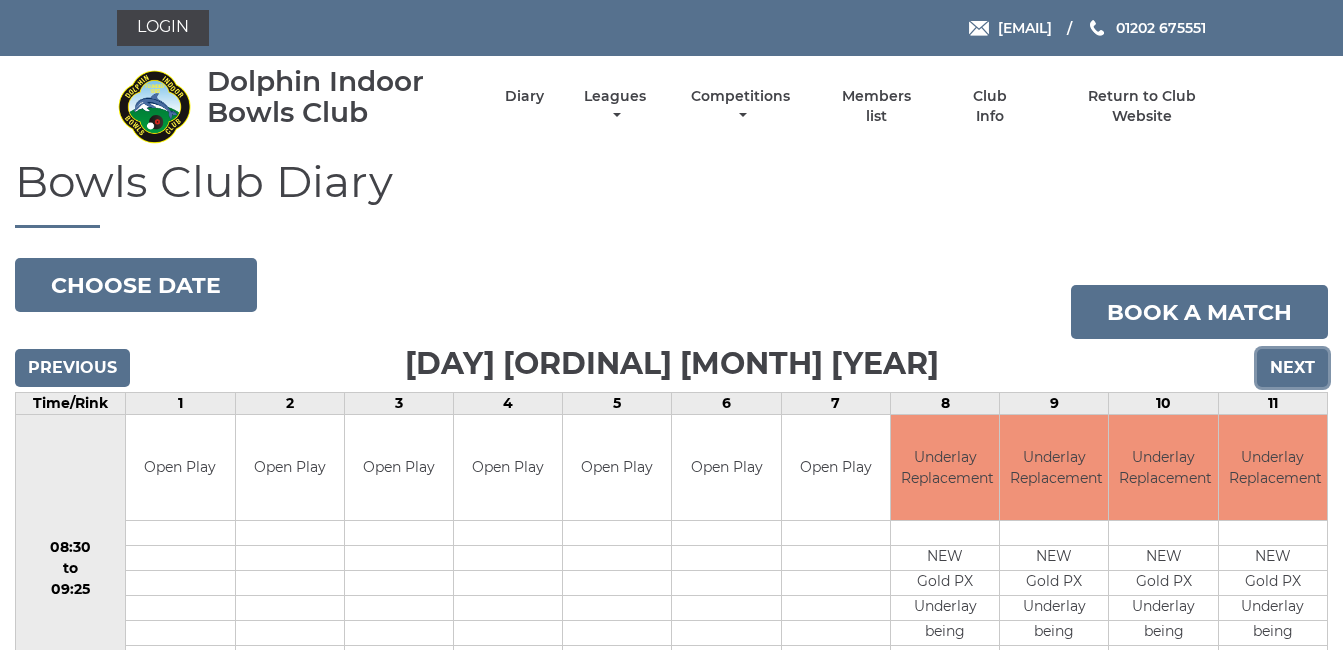 click on "Next" at bounding box center [1292, 368] 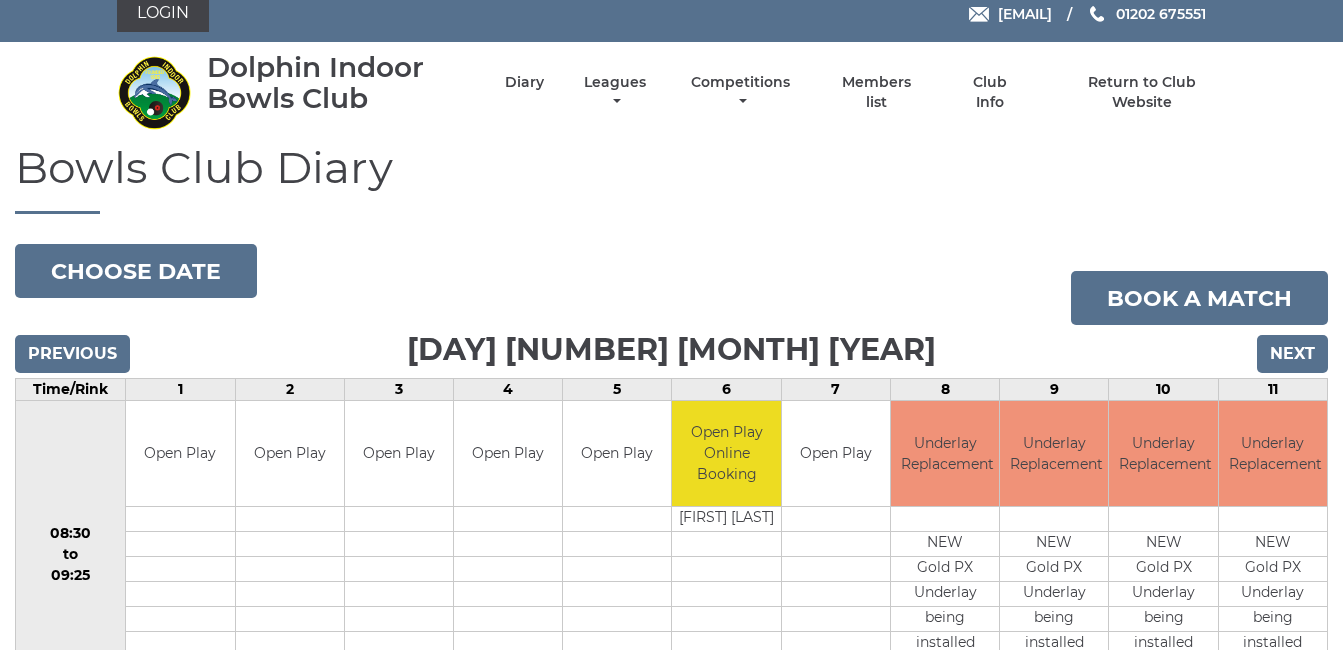 scroll, scrollTop: 0, scrollLeft: 0, axis: both 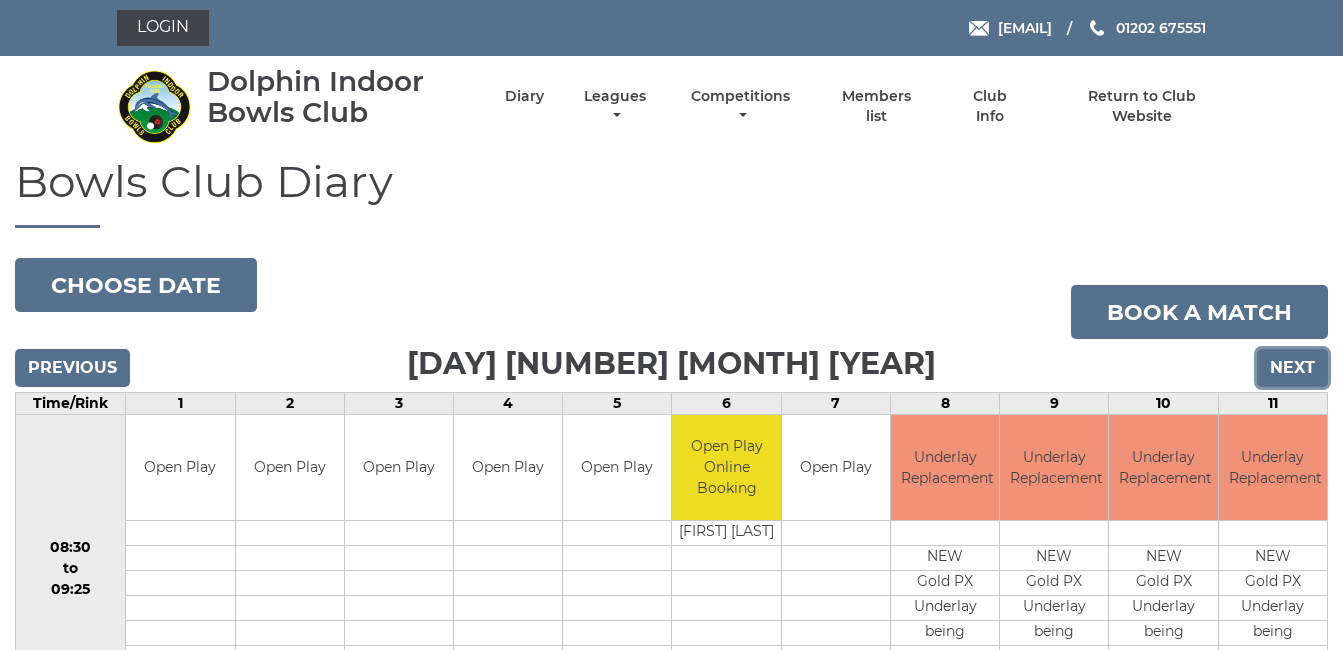 click on "Next" at bounding box center (1292, 368) 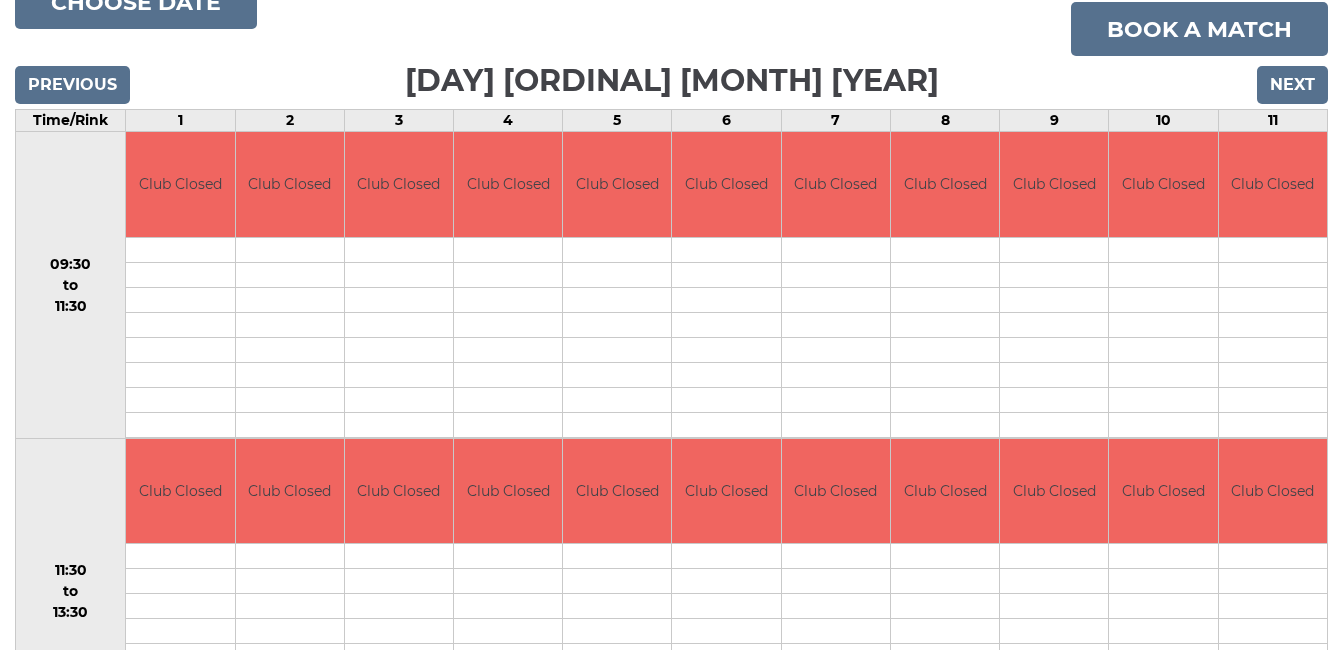scroll, scrollTop: 280, scrollLeft: 0, axis: vertical 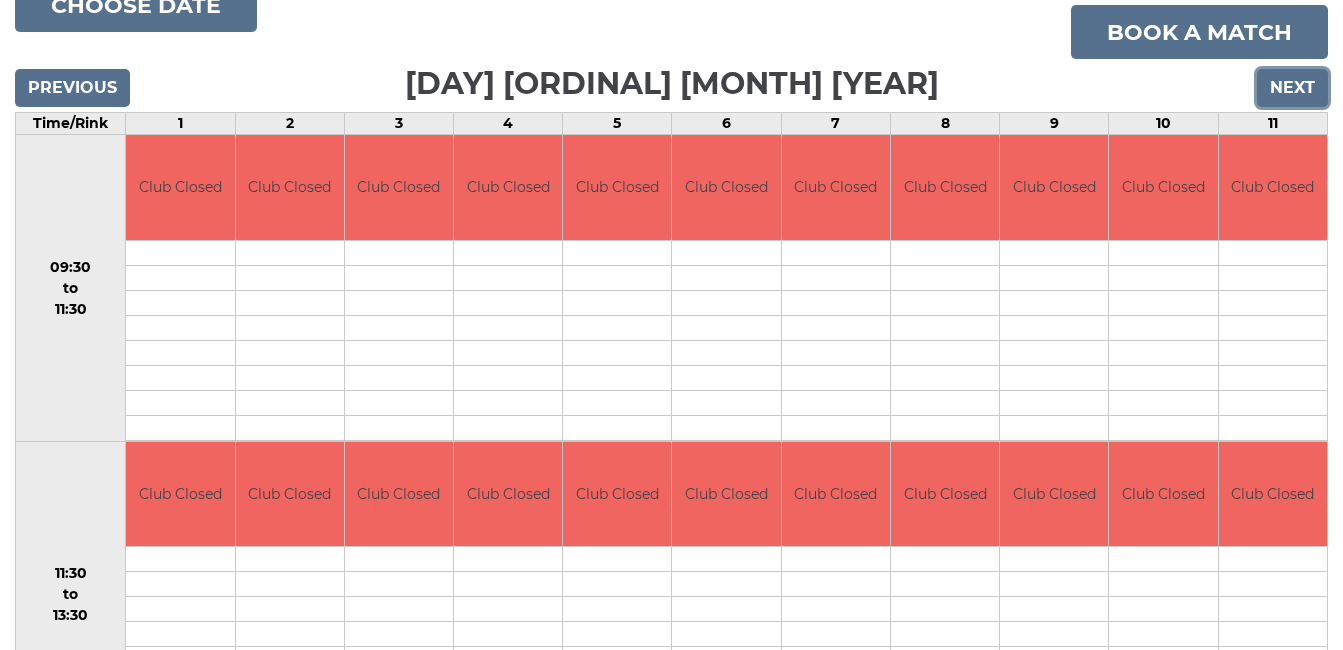 click on "Next" at bounding box center [1292, 88] 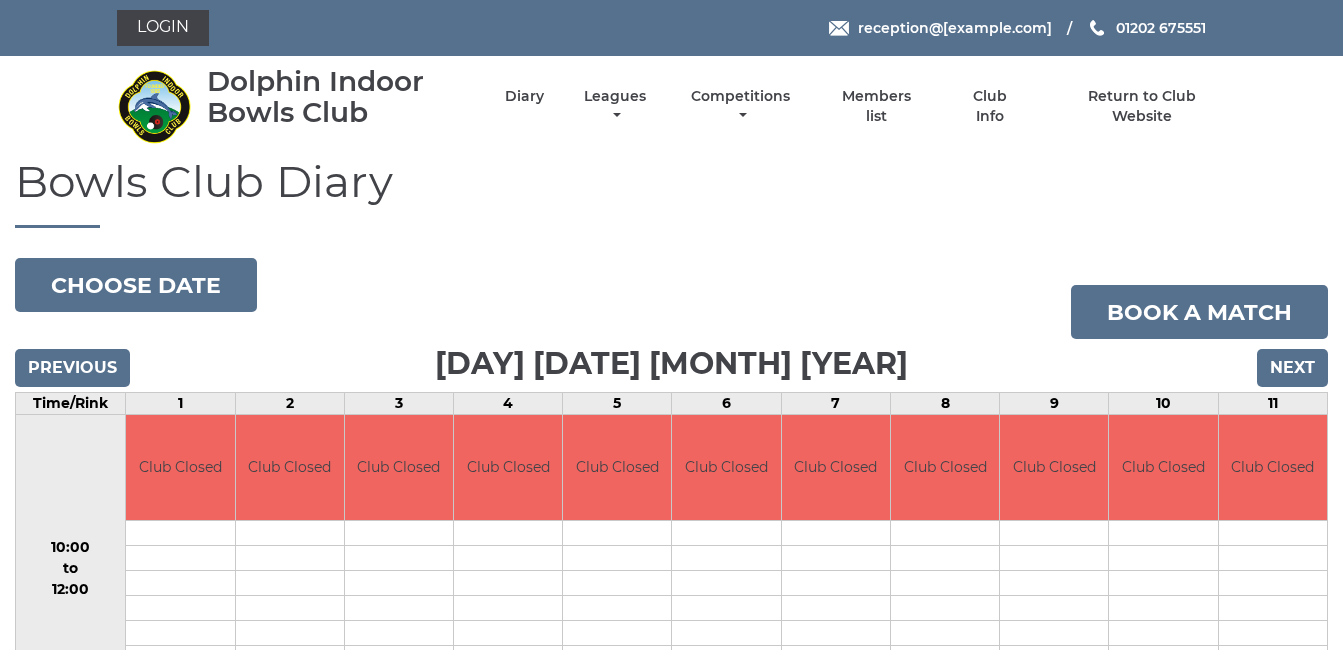 scroll, scrollTop: 0, scrollLeft: 0, axis: both 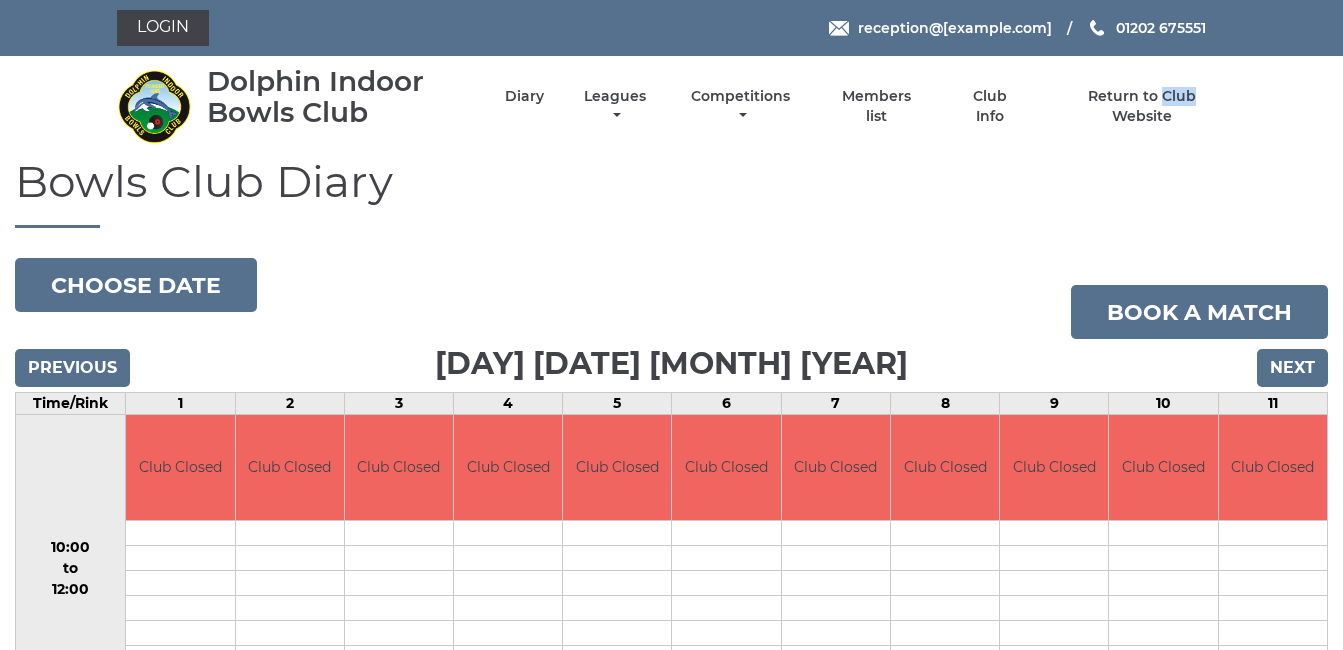 drag, startPoint x: 0, startPoint y: 0, endPoint x: 1294, endPoint y: 81, distance: 1296.5327 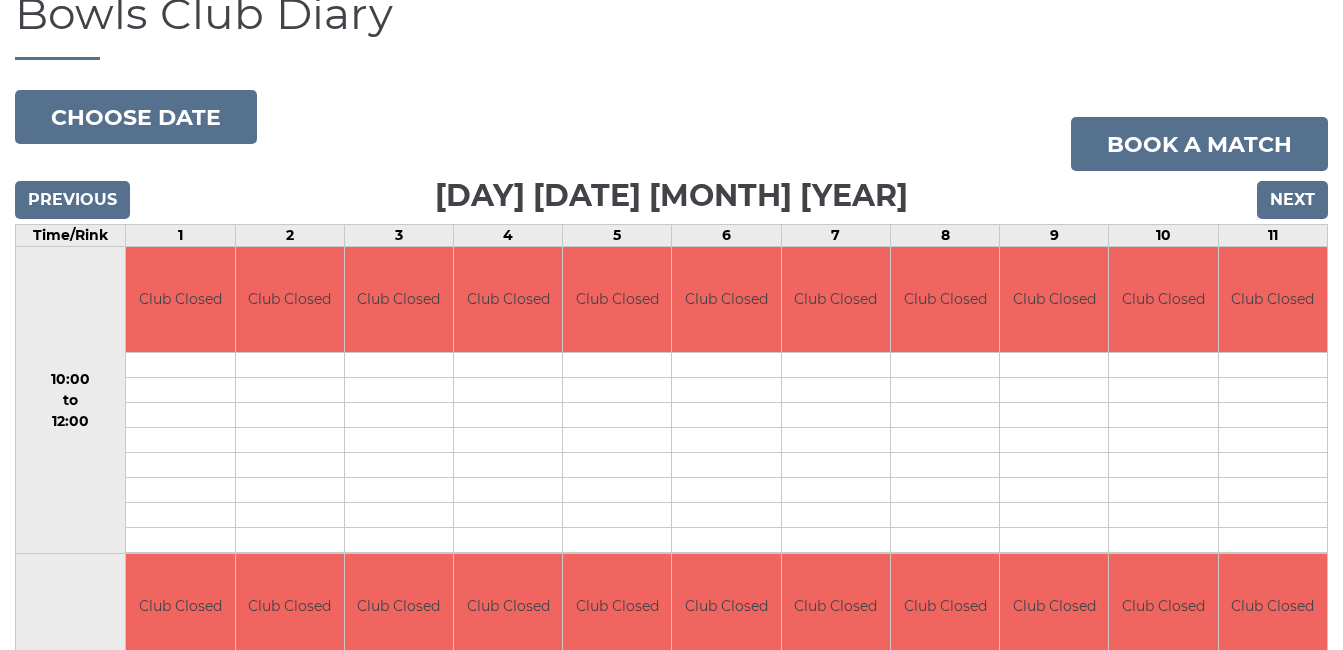 scroll, scrollTop: 0, scrollLeft: 0, axis: both 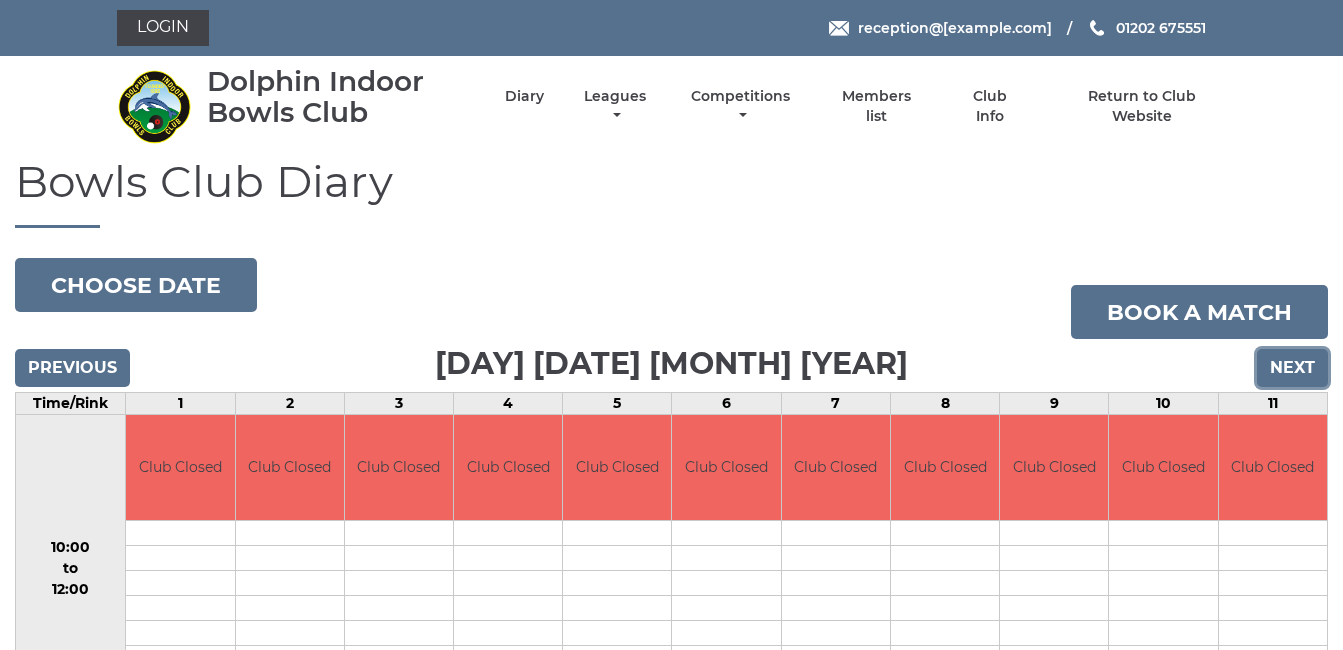 click on "Next" at bounding box center [1292, 368] 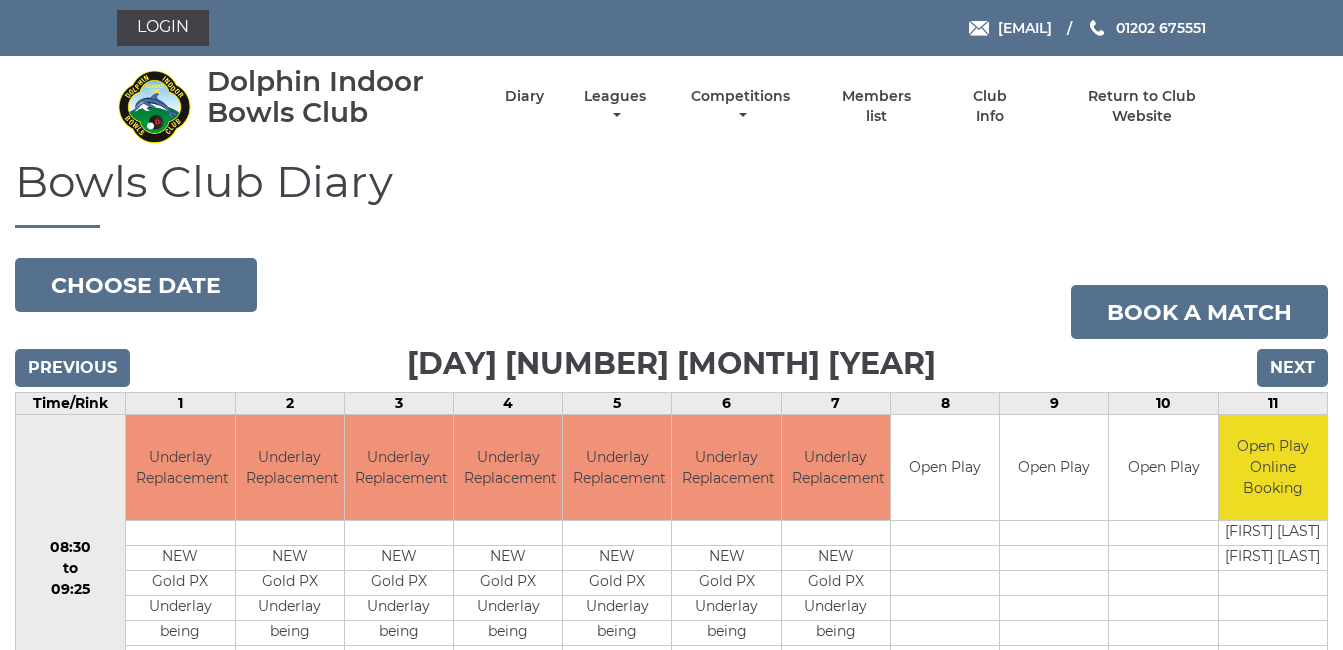 scroll, scrollTop: 0, scrollLeft: 0, axis: both 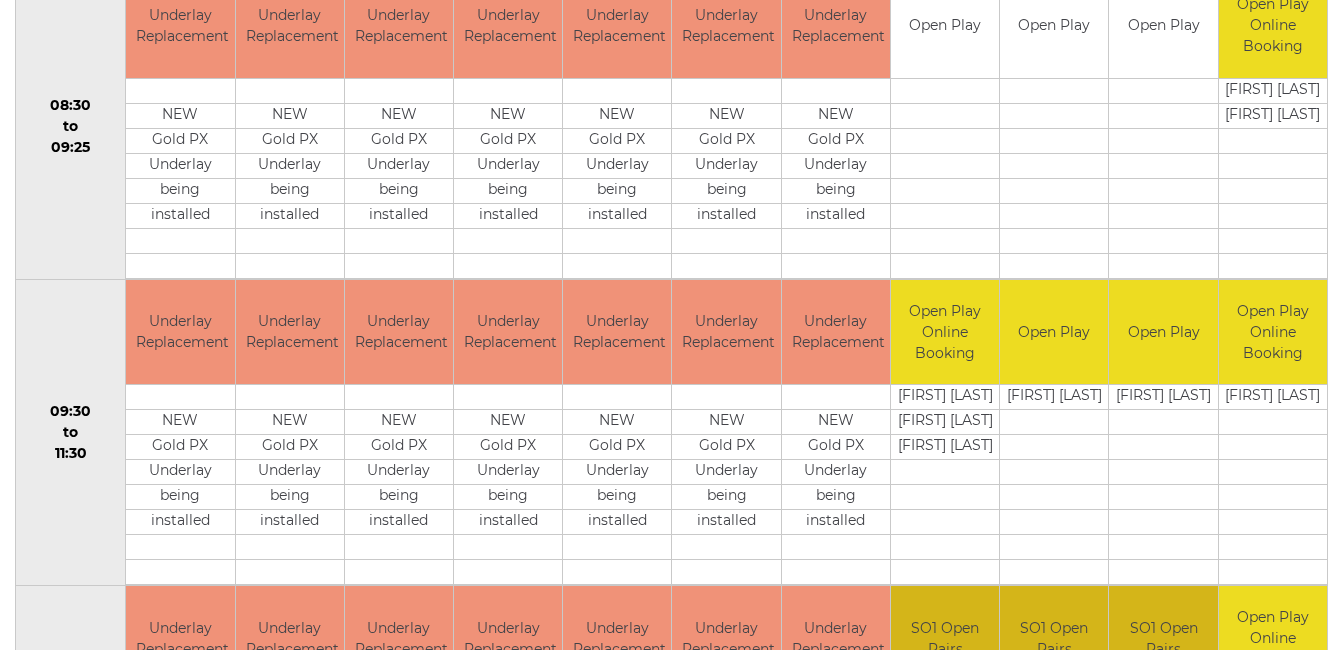 click on "Open Play Online Booking" at bounding box center [1273, 332] 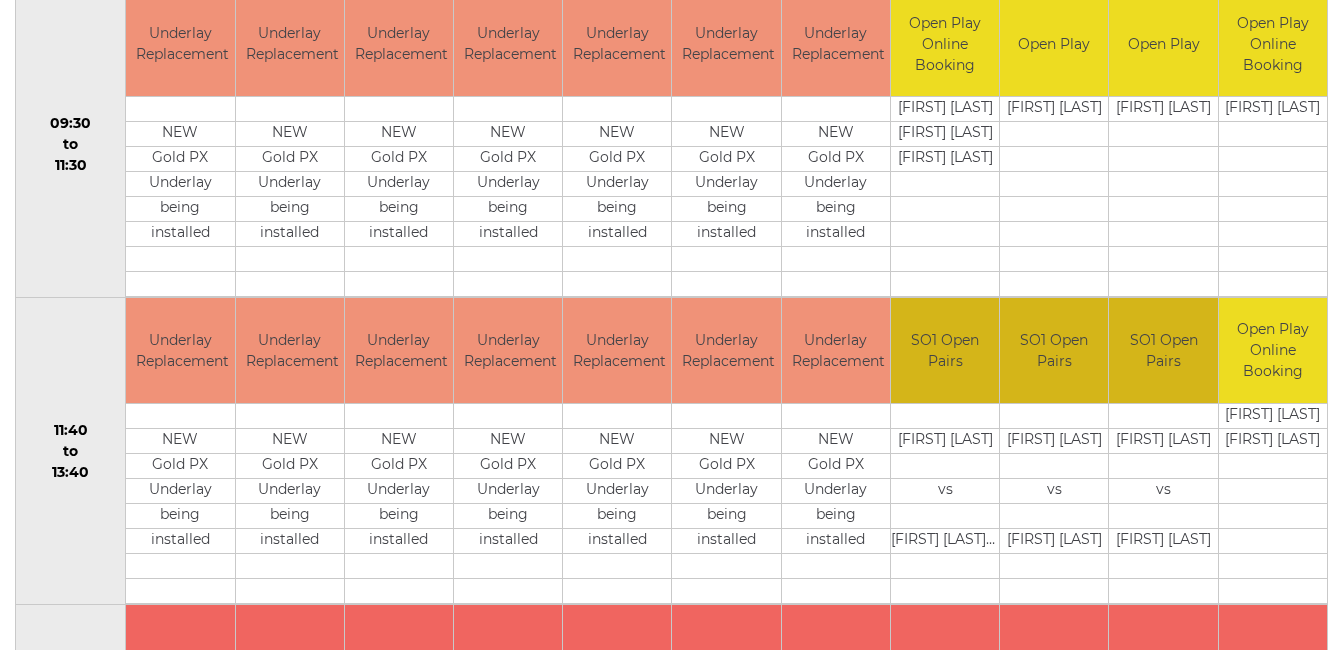 scroll, scrollTop: 842, scrollLeft: 0, axis: vertical 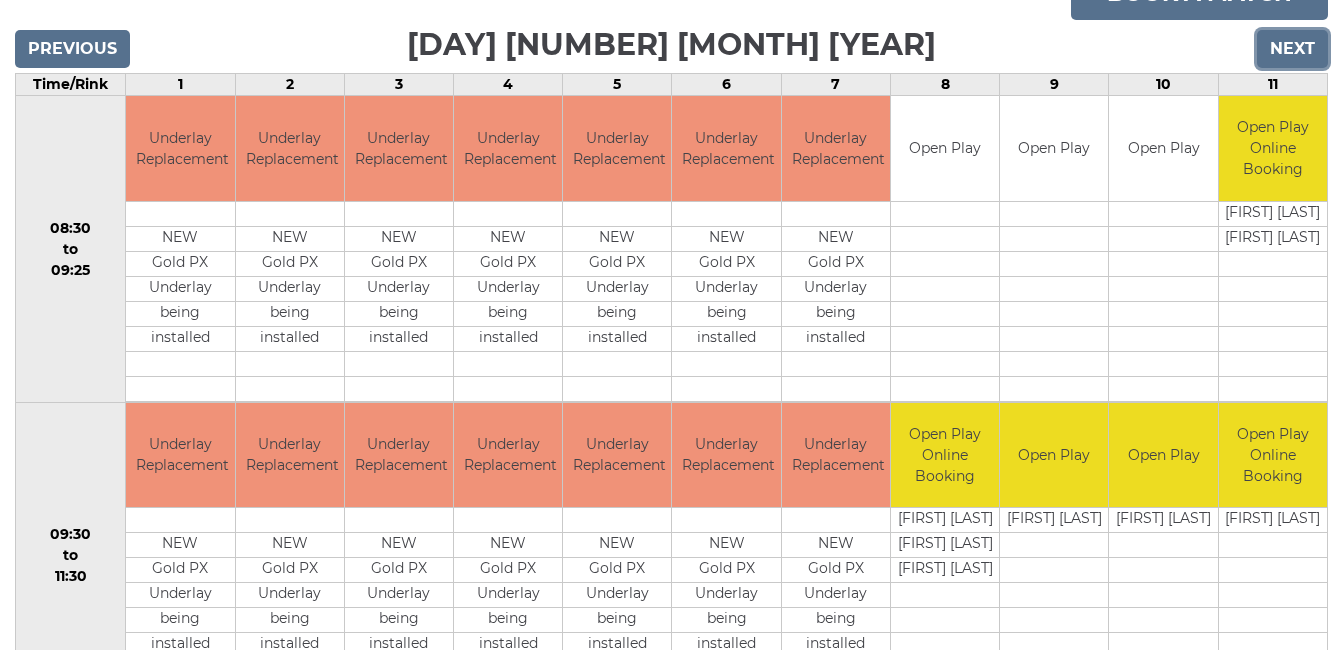 click on "Next" at bounding box center (1292, 49) 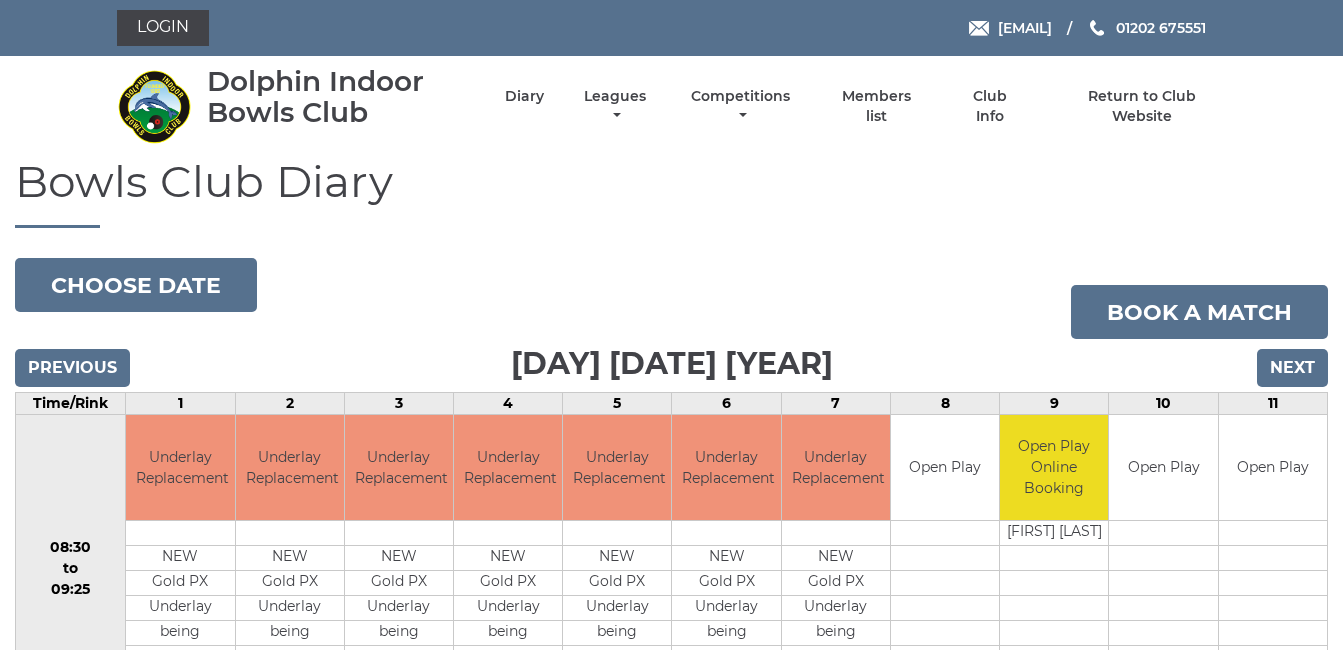 scroll, scrollTop: 0, scrollLeft: 0, axis: both 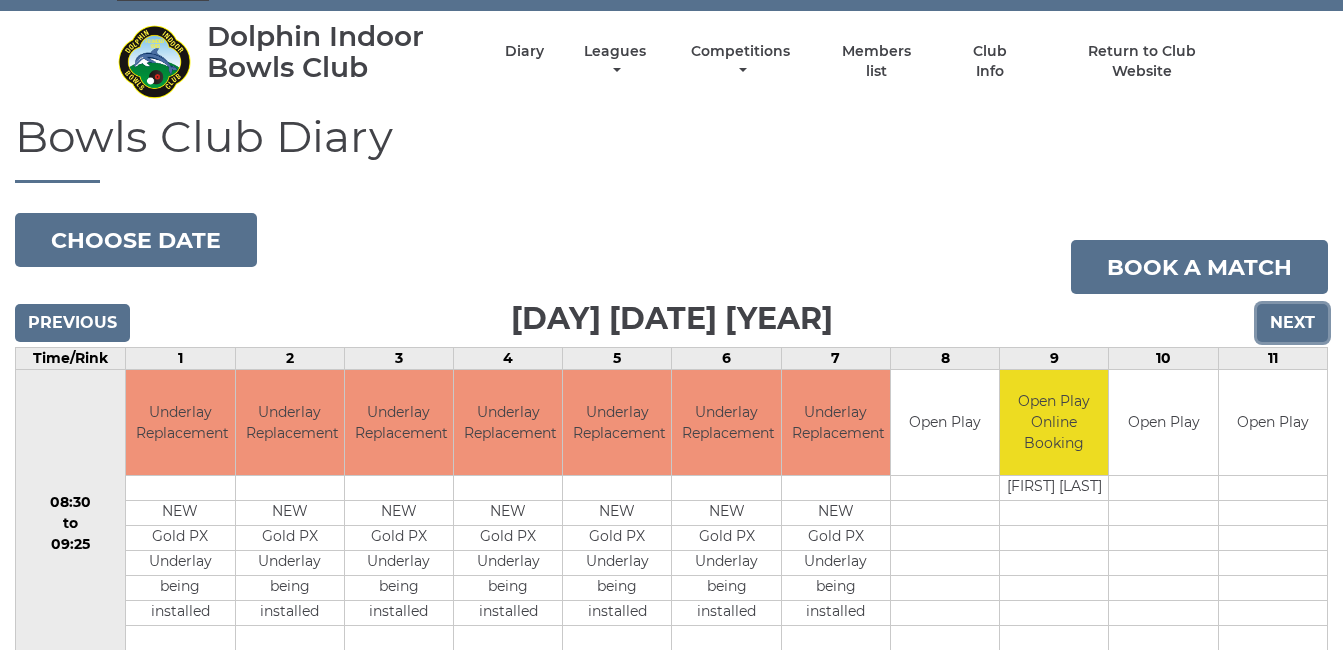 click on "Next" at bounding box center [1292, 323] 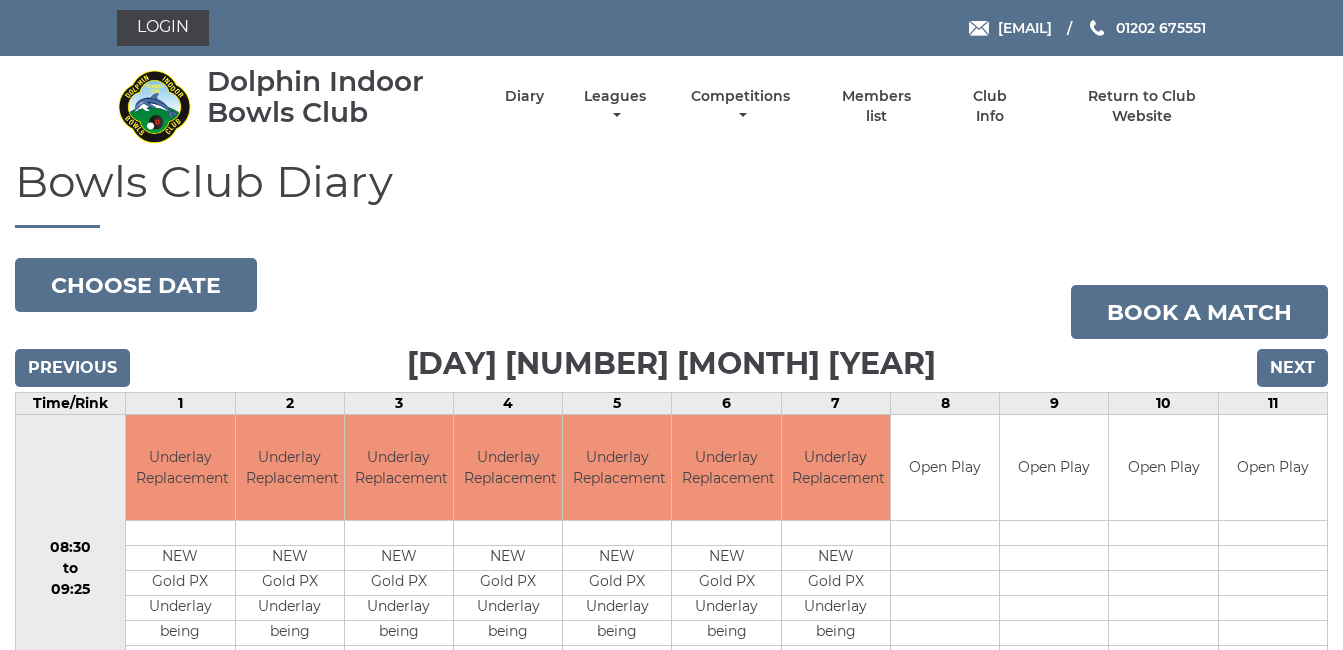 scroll, scrollTop: 0, scrollLeft: 0, axis: both 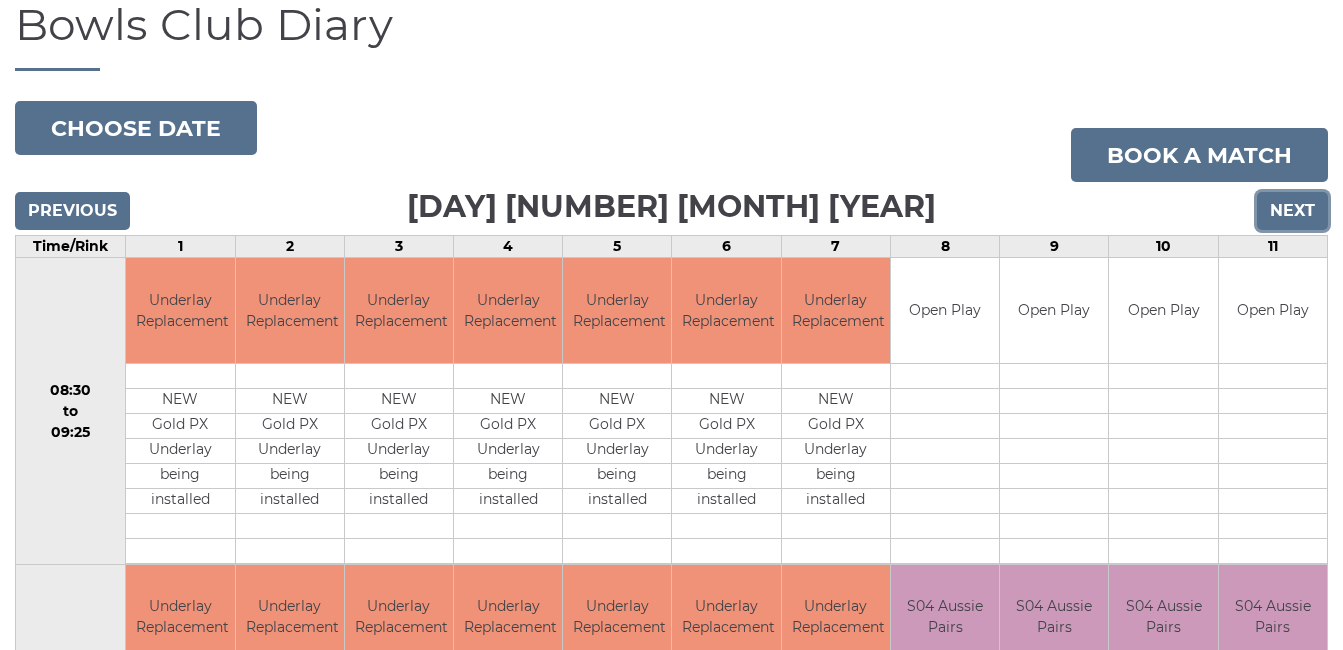 click on "Next" at bounding box center (1292, 211) 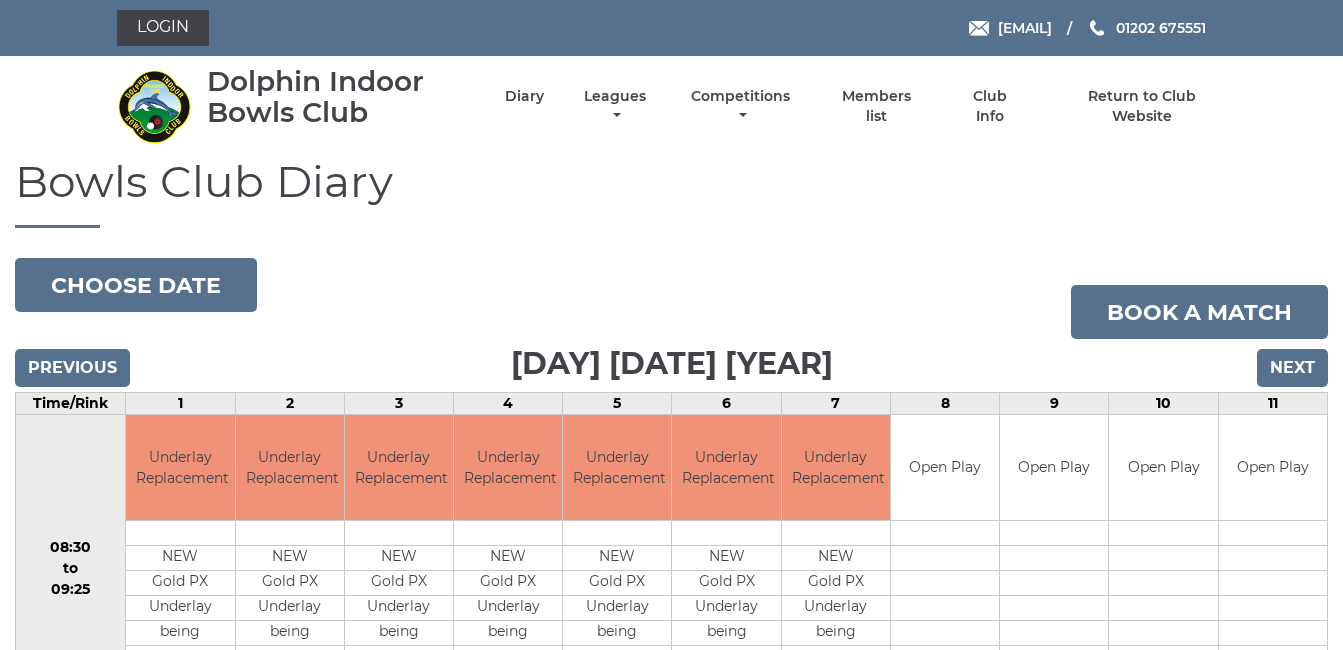scroll, scrollTop: 0, scrollLeft: 0, axis: both 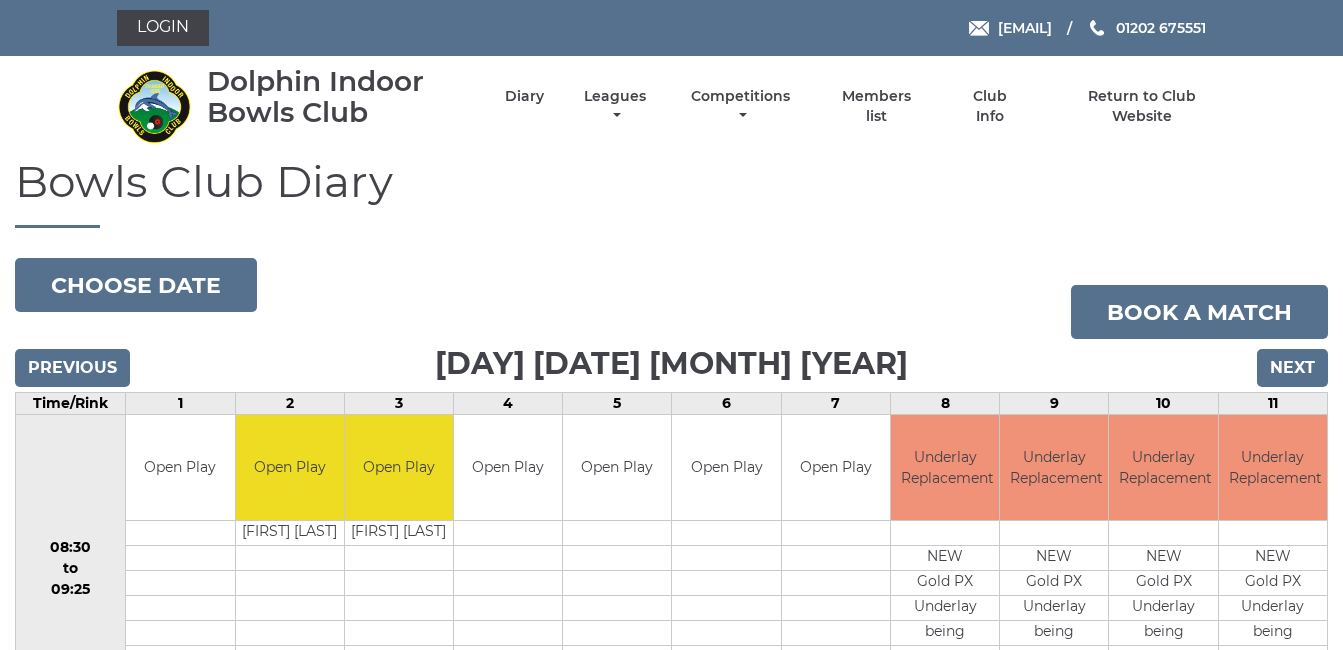click on "Previous" at bounding box center (72, 368) 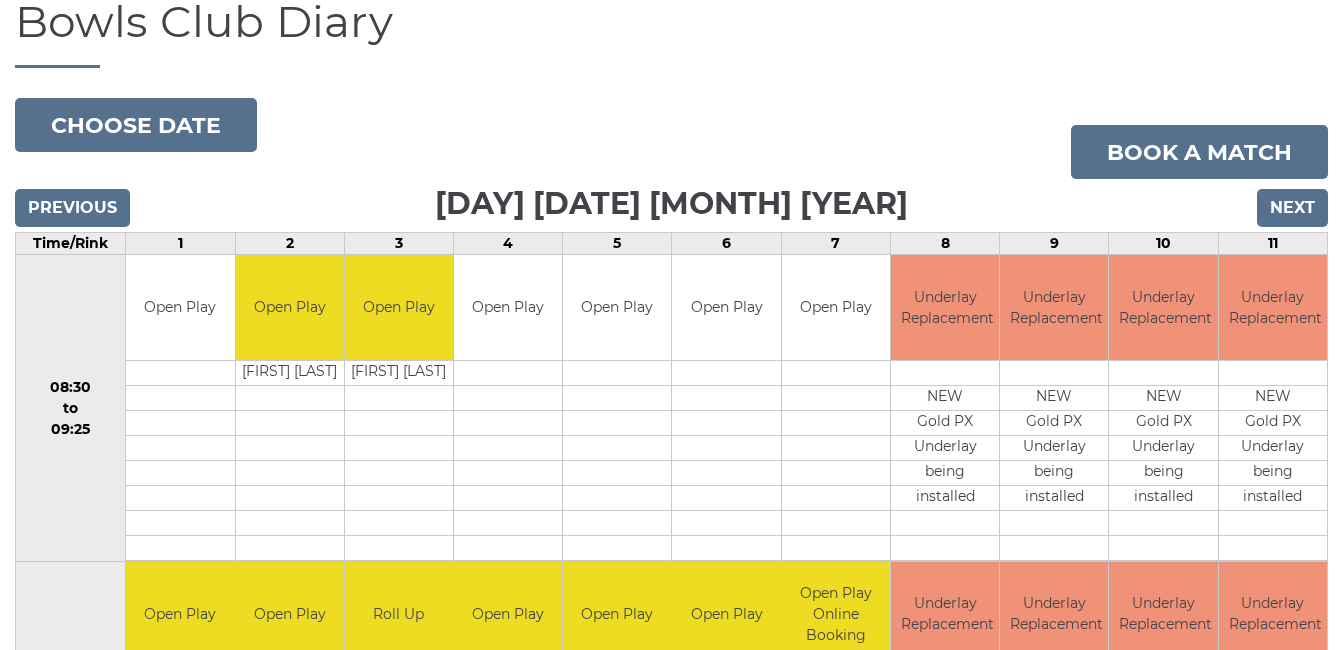 scroll, scrollTop: 200, scrollLeft: 0, axis: vertical 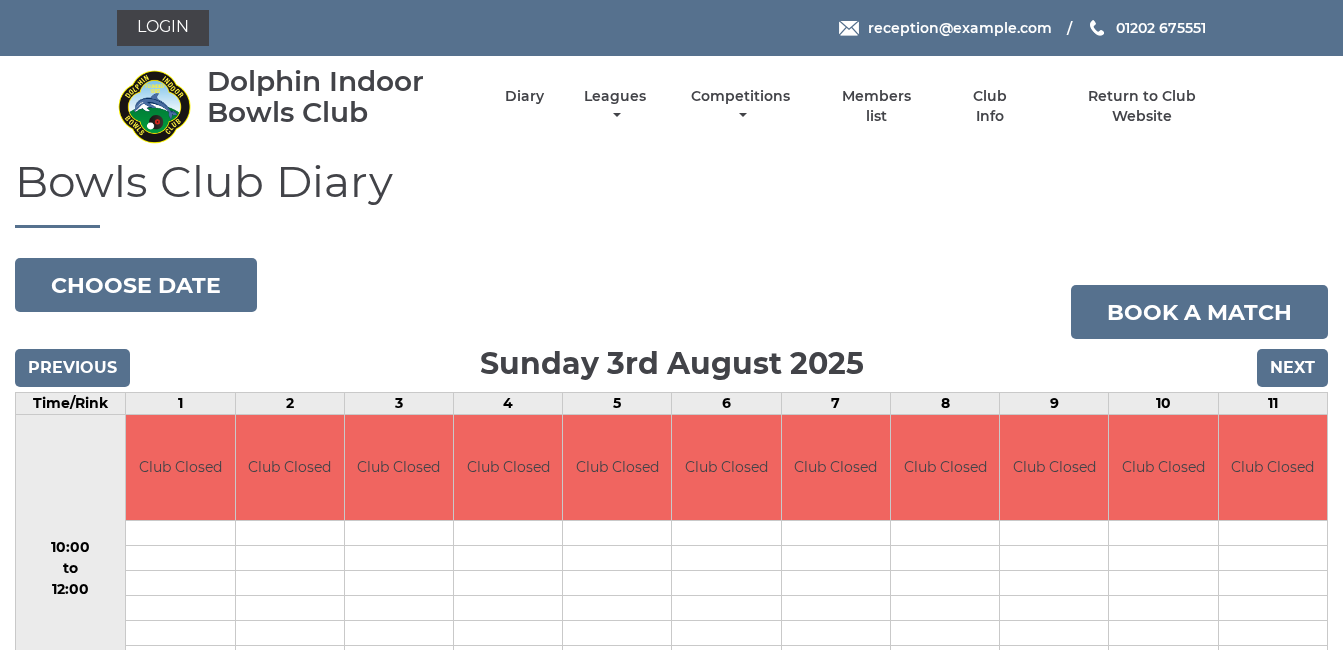 click on "Previous
Next" at bounding box center (671, 354) 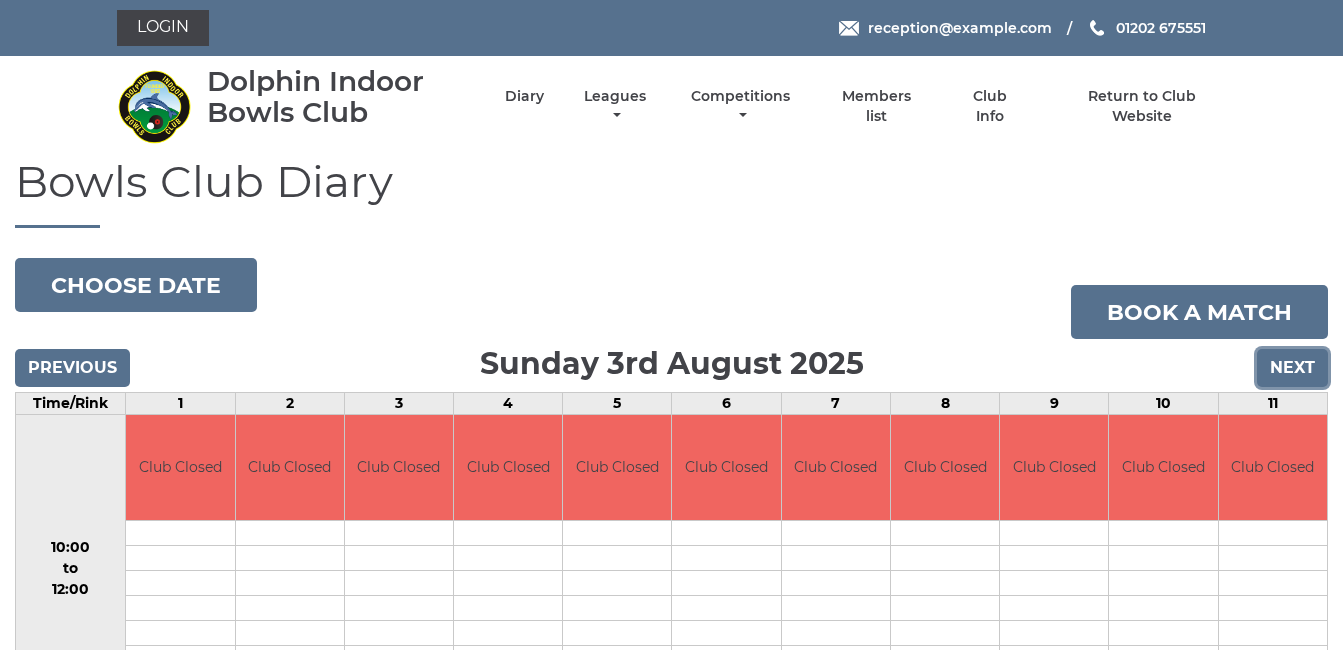 click on "Next" at bounding box center (1292, 368) 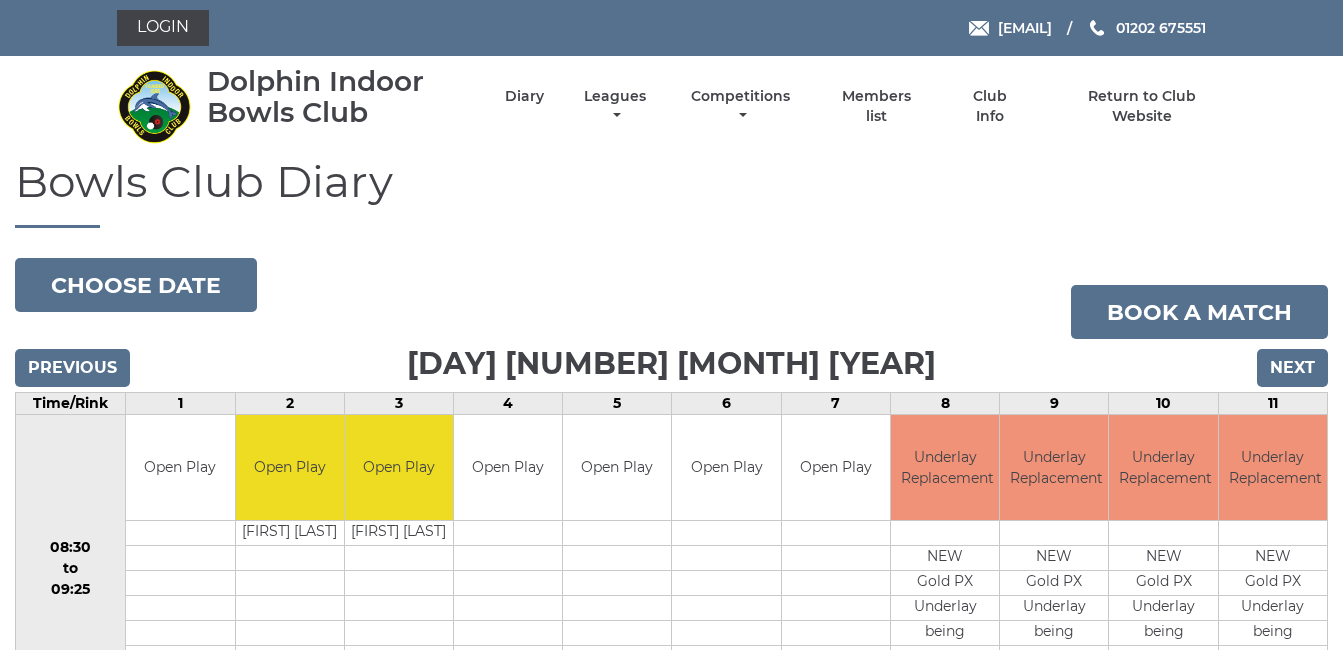 scroll, scrollTop: 0, scrollLeft: 0, axis: both 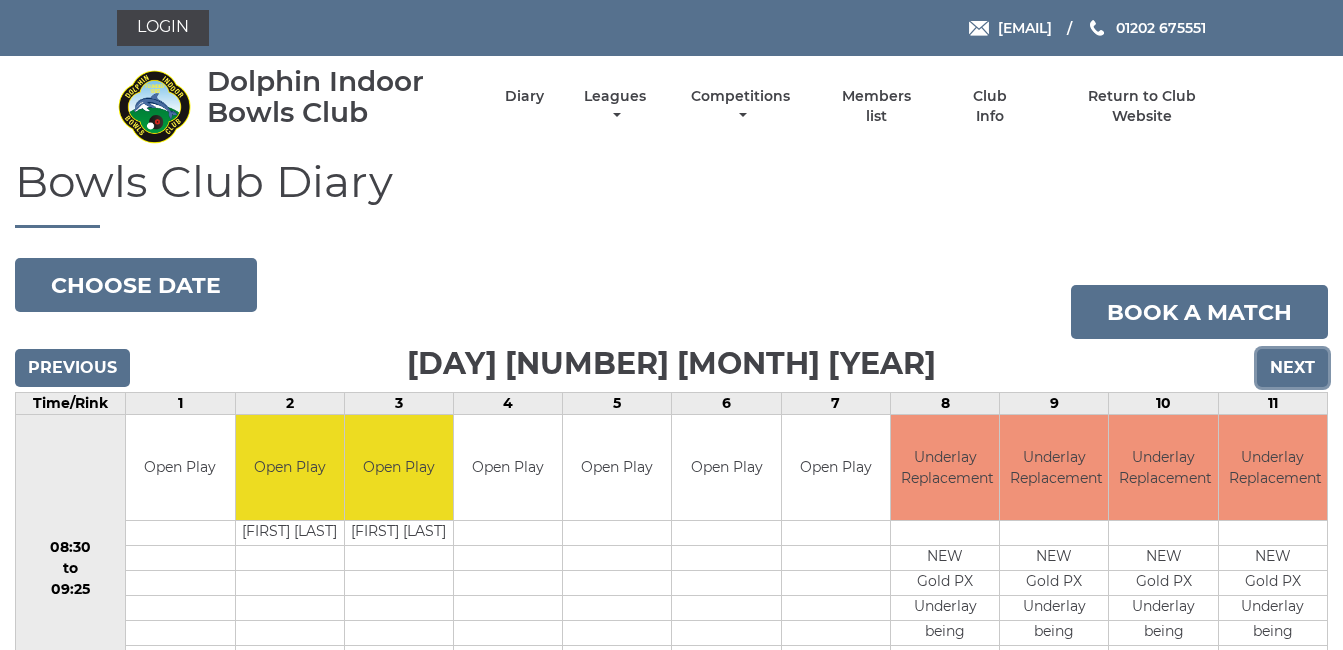 click on "Next" at bounding box center [1292, 368] 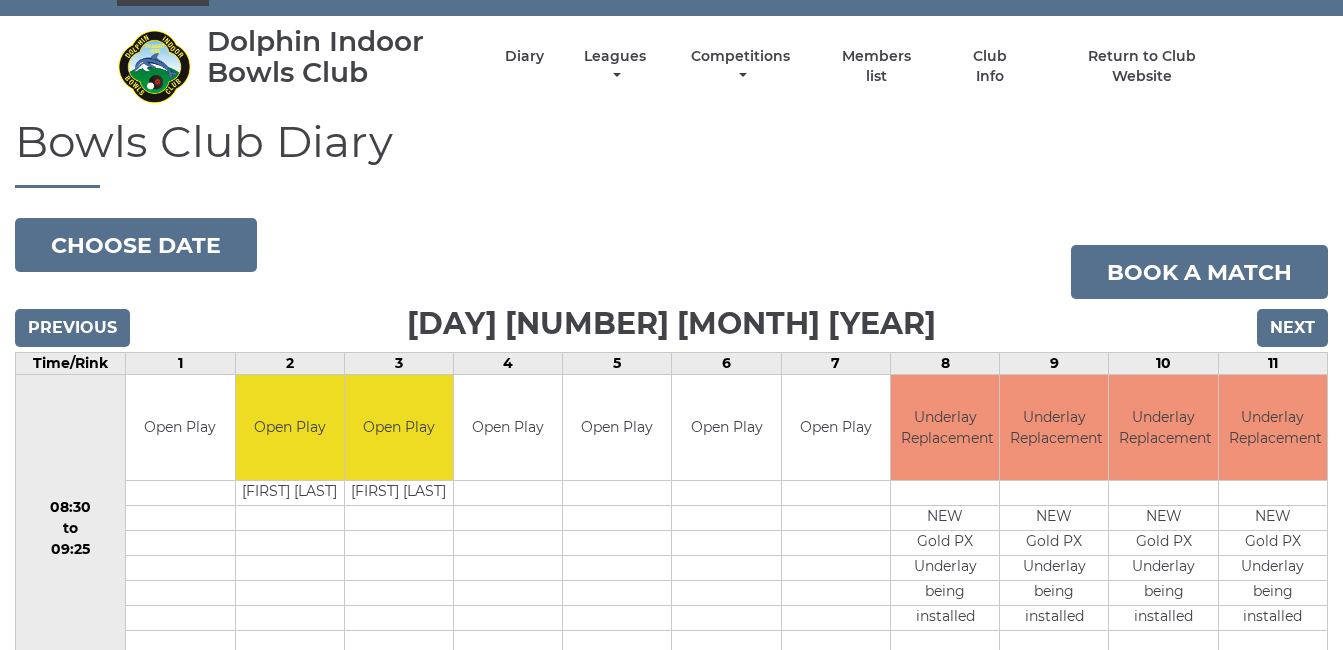 click on "11" at bounding box center (1272, 364) 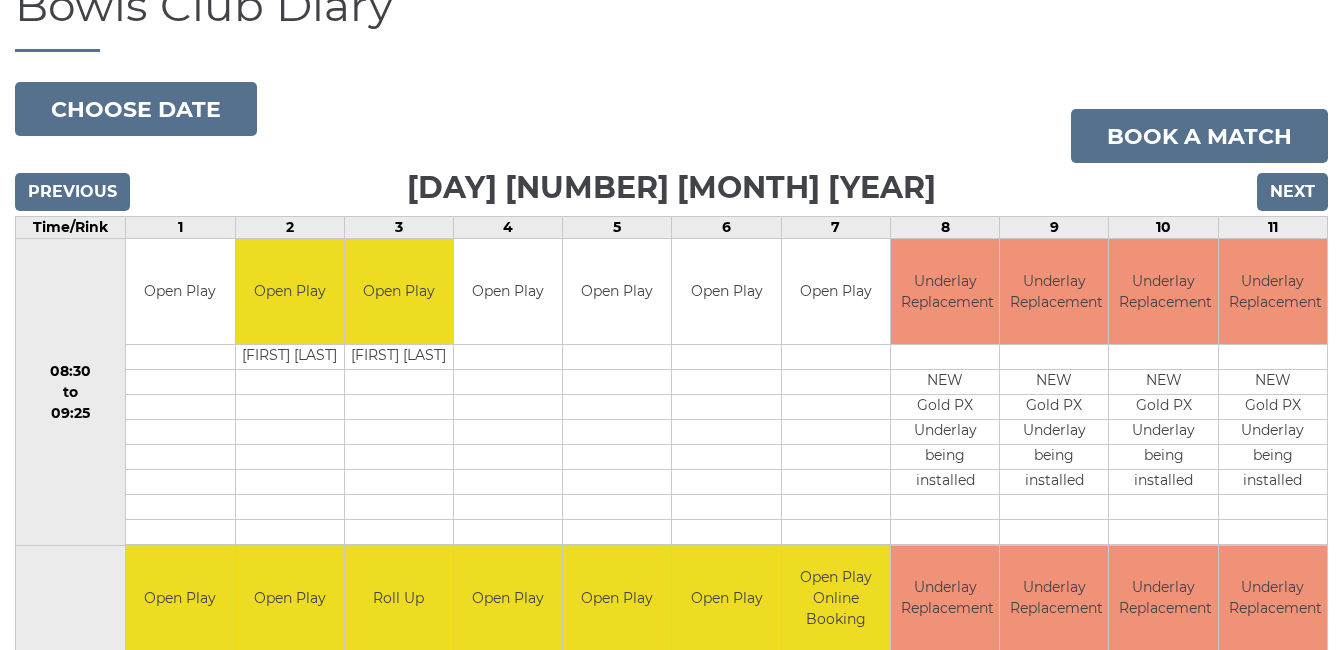 click on "Time/Rink
1
2
3
4
5
6
7
8
9
10
11
08:30 to 09:25
Open Play
09:30" at bounding box center (671, 840) 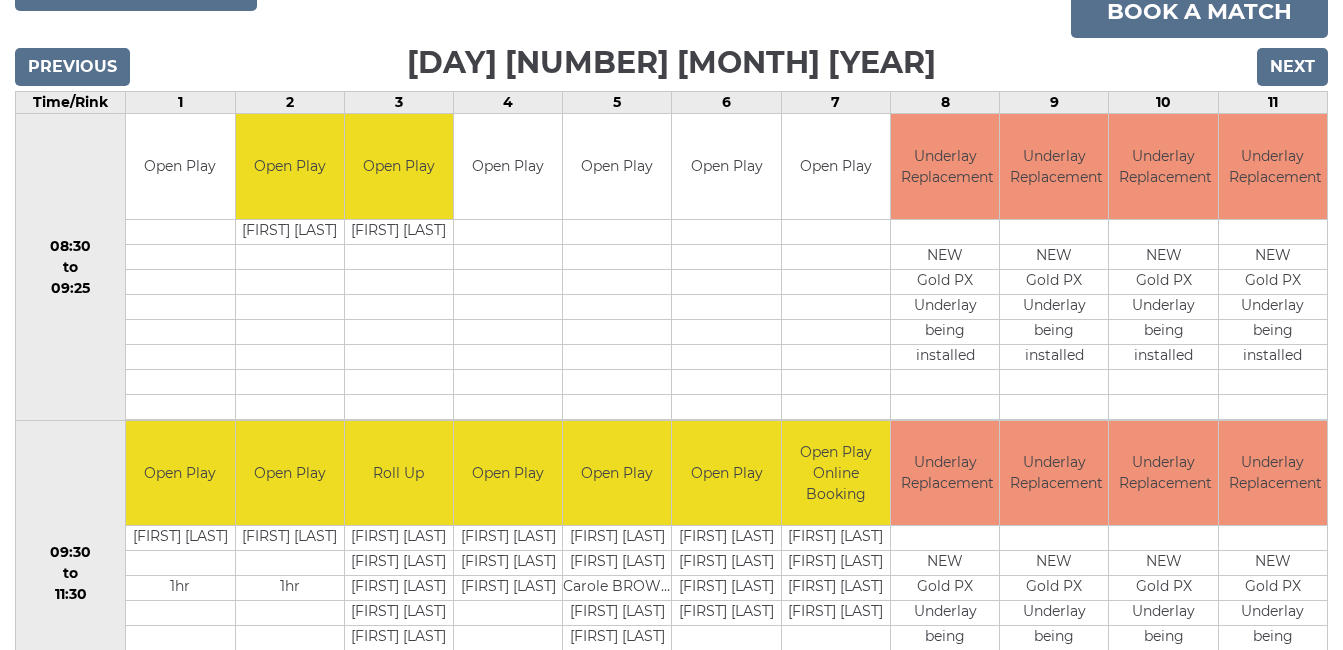 scroll, scrollTop: 386, scrollLeft: 0, axis: vertical 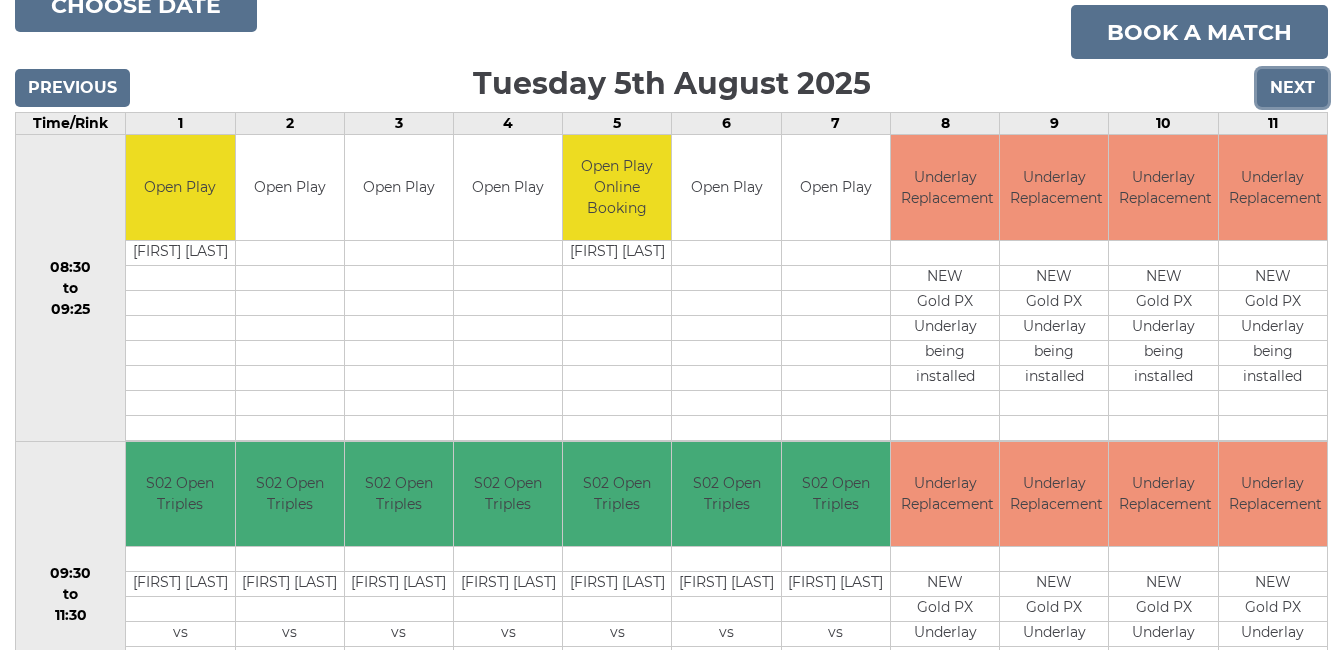 click on "Next" at bounding box center [1292, 88] 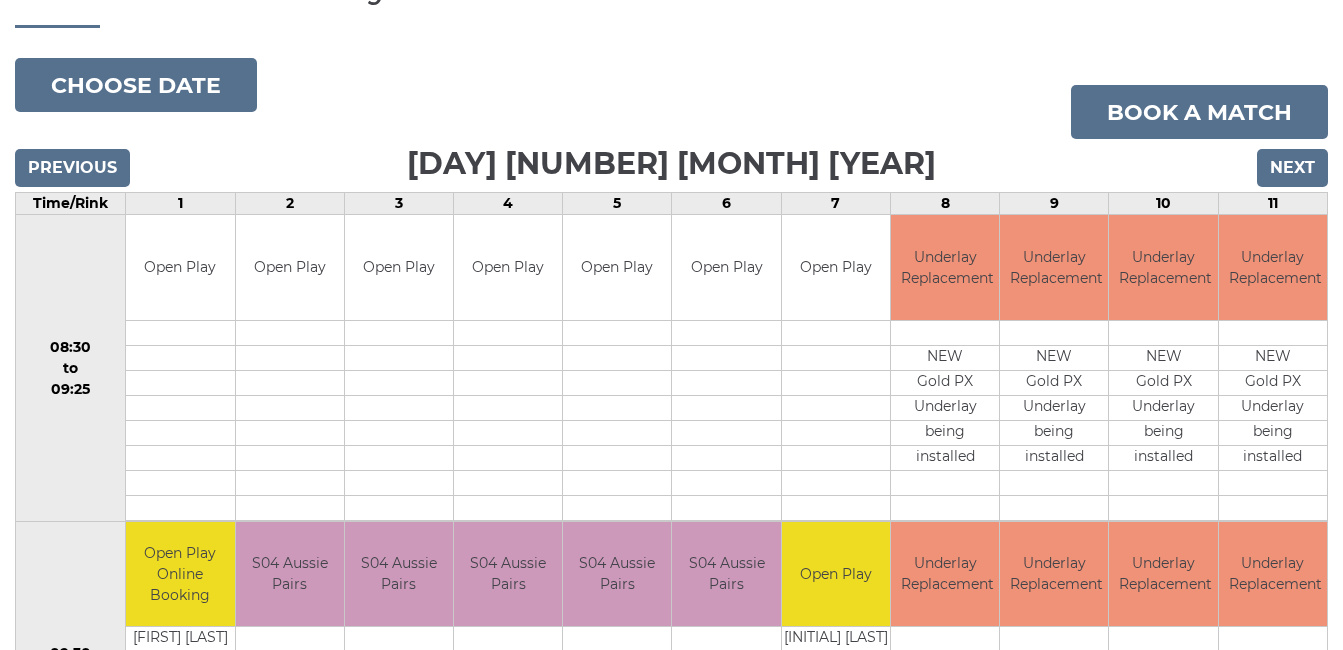 scroll, scrollTop: 160, scrollLeft: 0, axis: vertical 